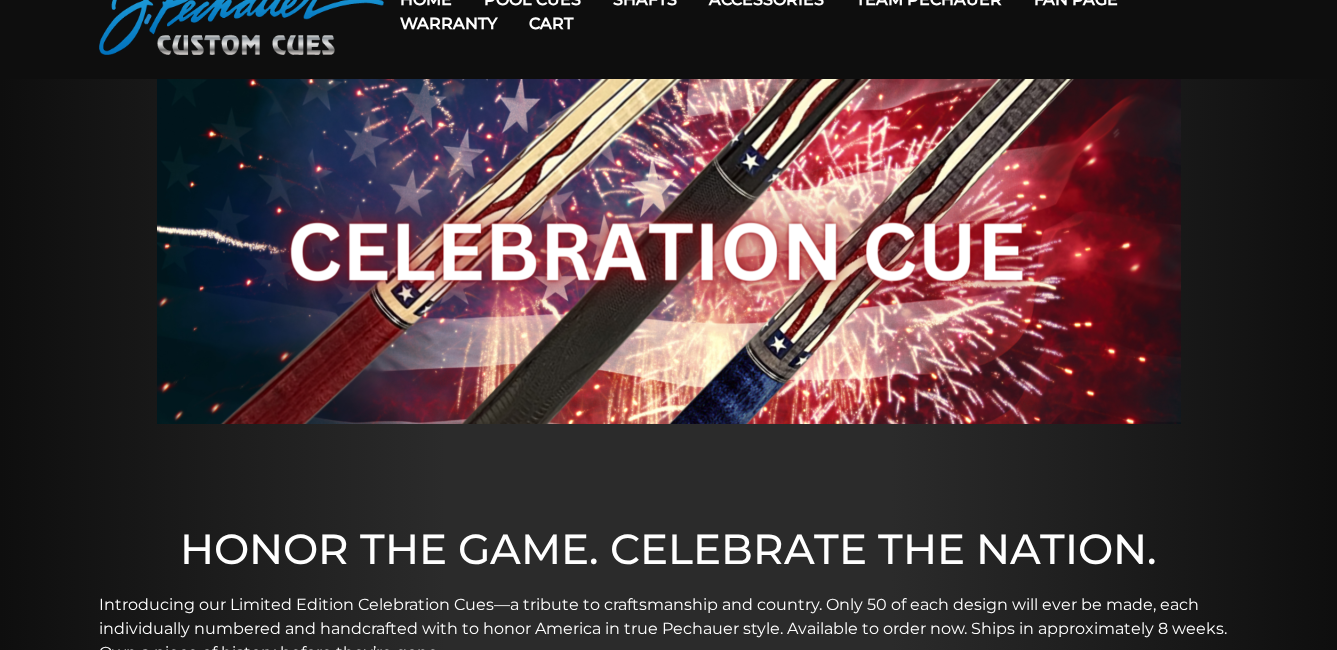 scroll, scrollTop: 0, scrollLeft: 0, axis: both 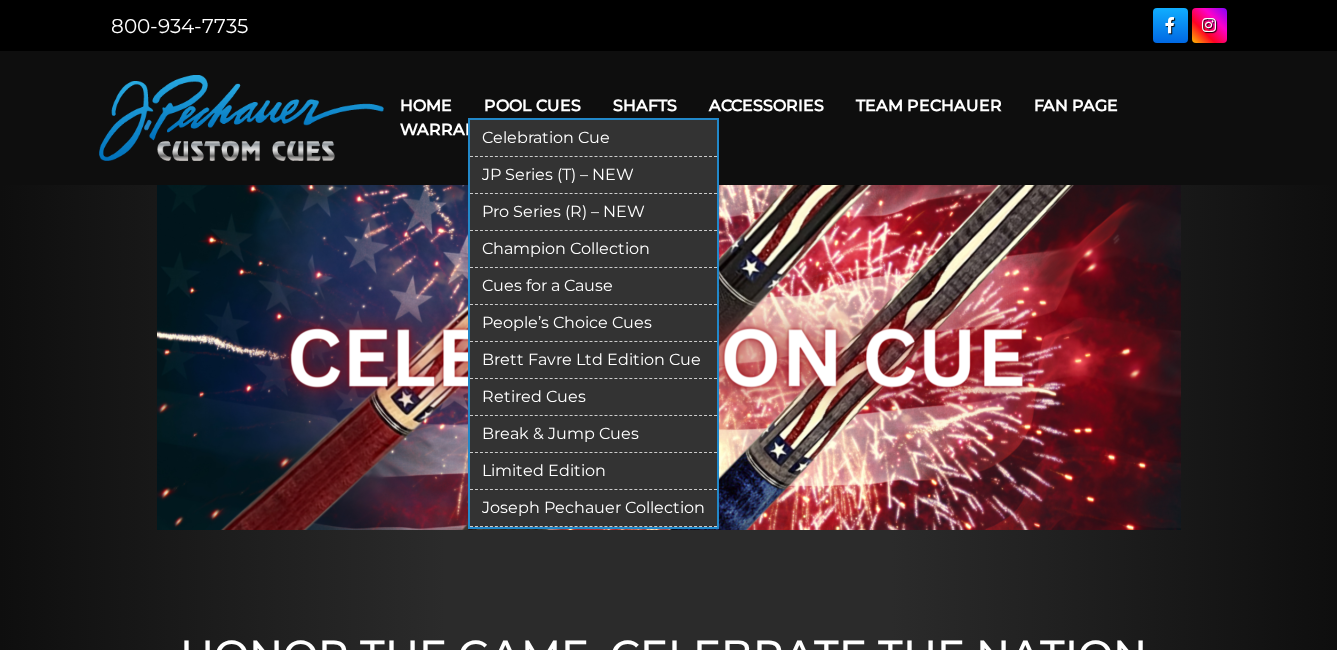 click on "JP Series (T) – NEW" at bounding box center (593, 175) 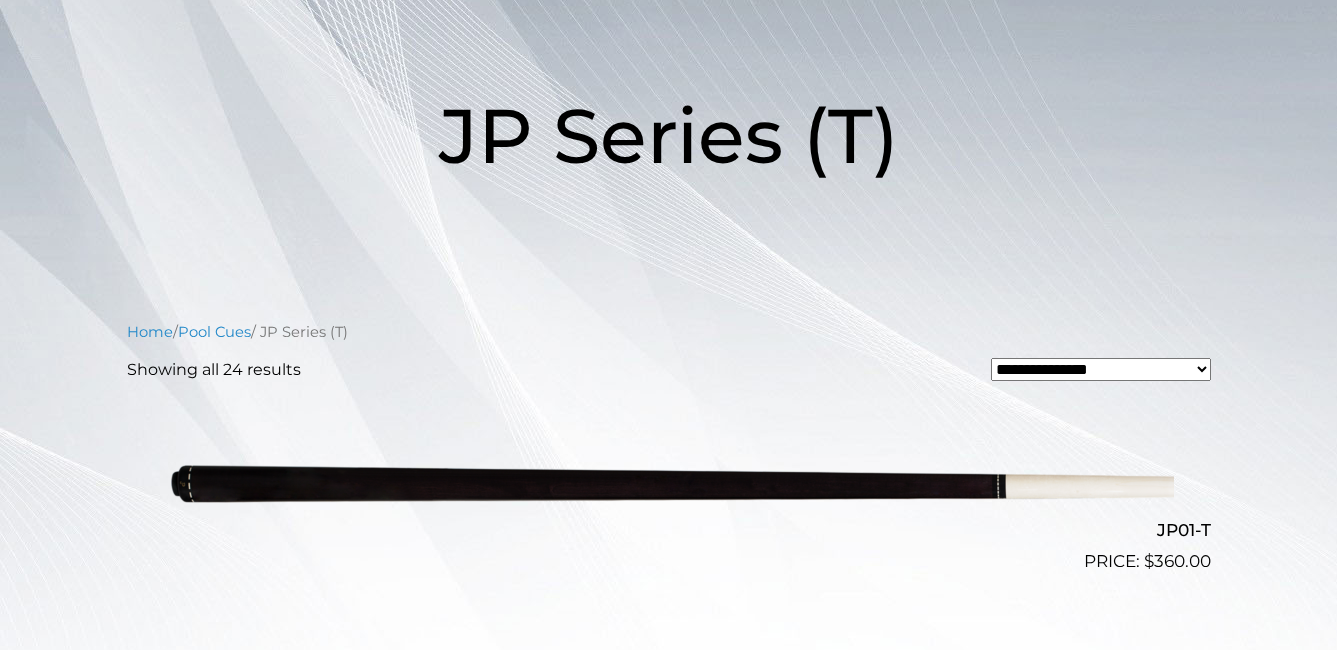 scroll, scrollTop: 0, scrollLeft: 0, axis: both 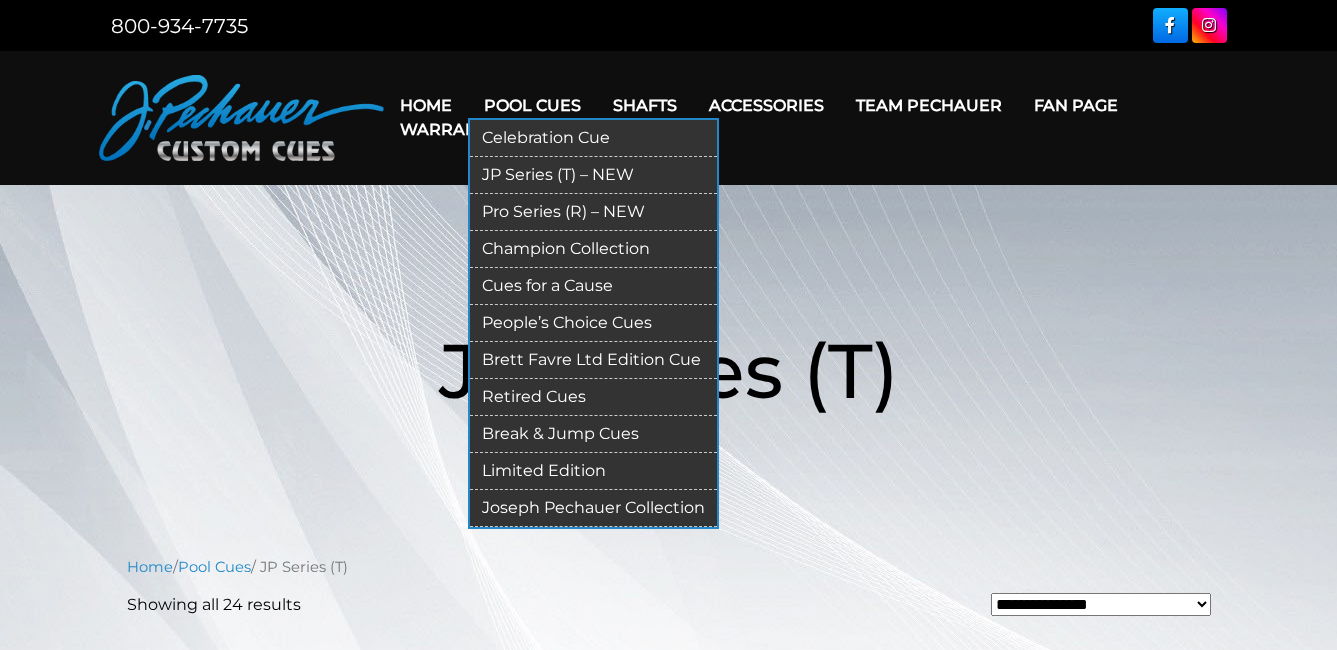 click on "Pro Series (R) – NEW" at bounding box center [593, 212] 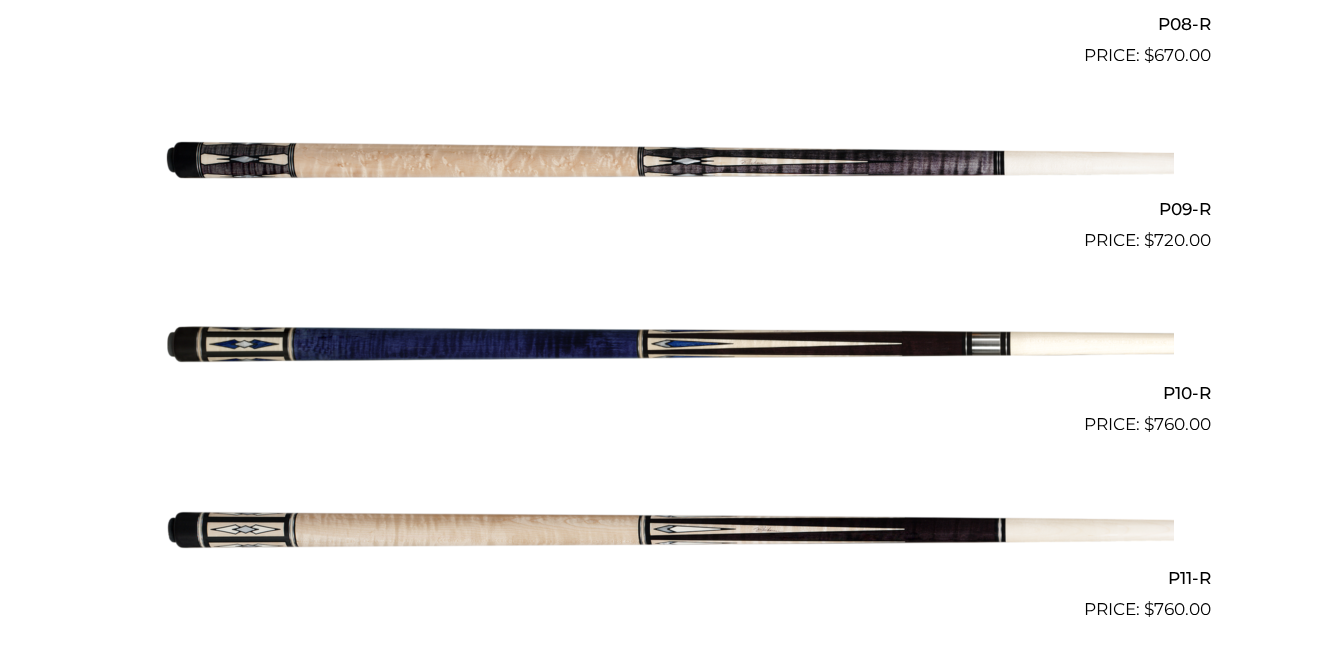 scroll, scrollTop: 2032, scrollLeft: 0, axis: vertical 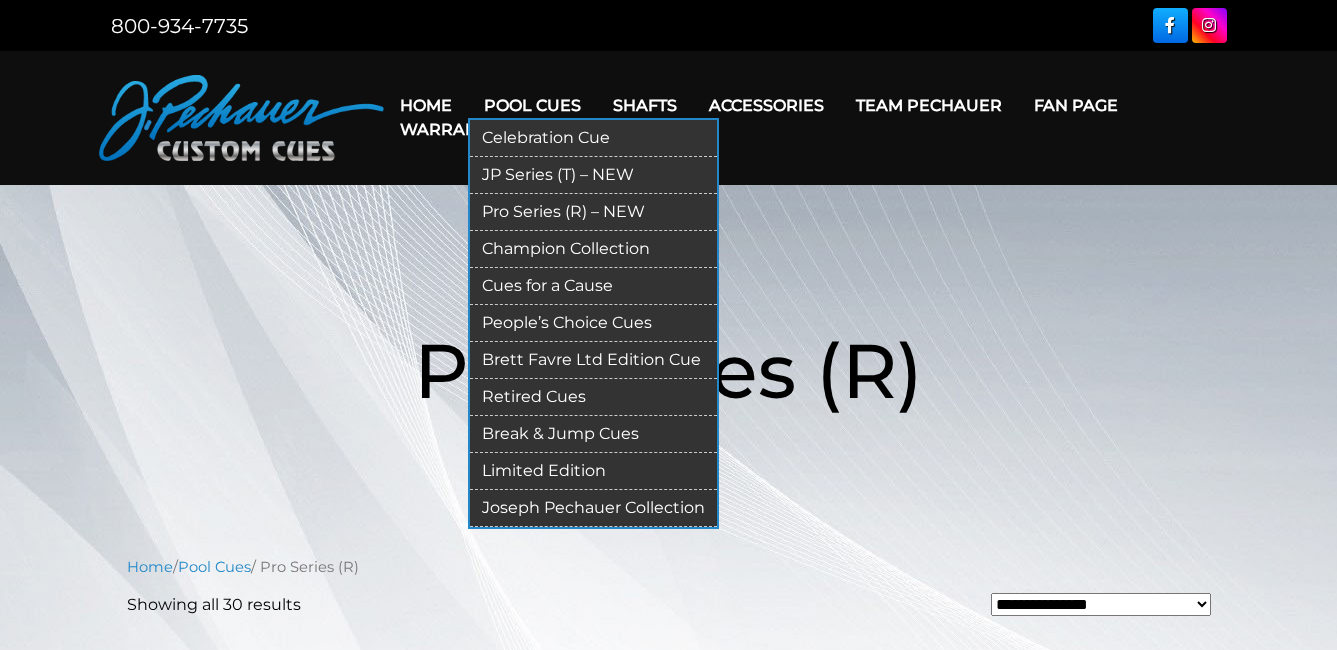 click on "Champion Collection" at bounding box center (593, 249) 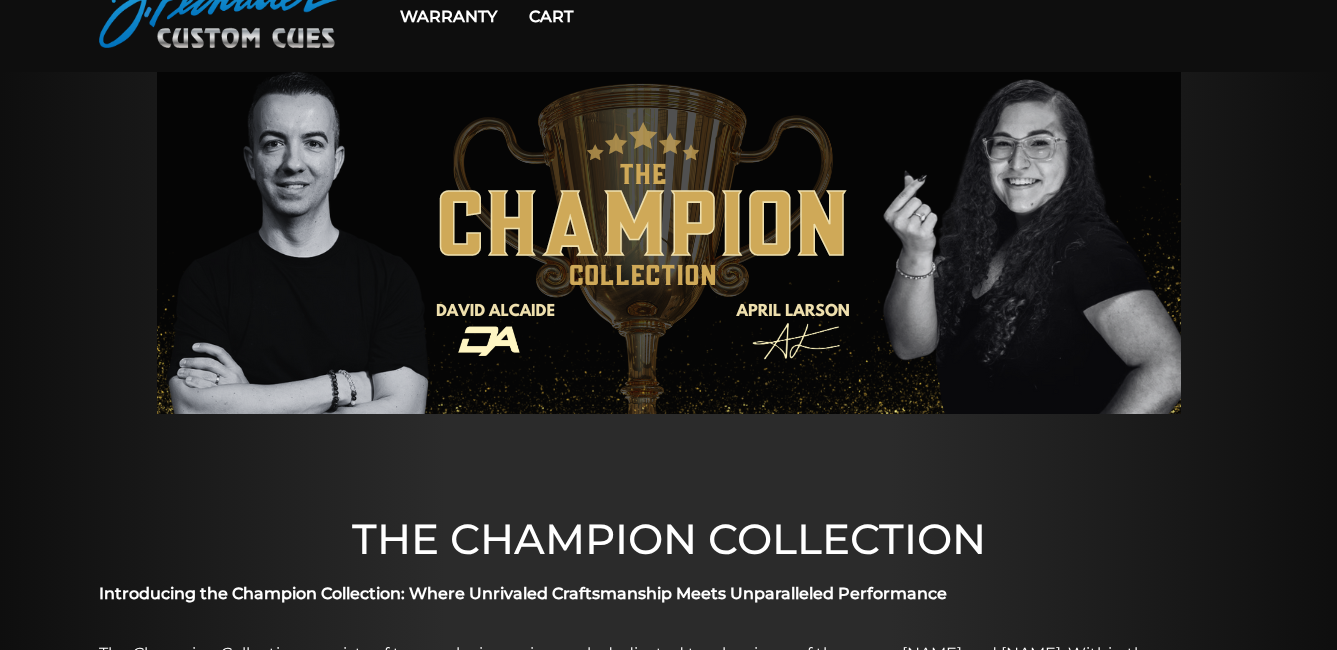 scroll, scrollTop: 0, scrollLeft: 0, axis: both 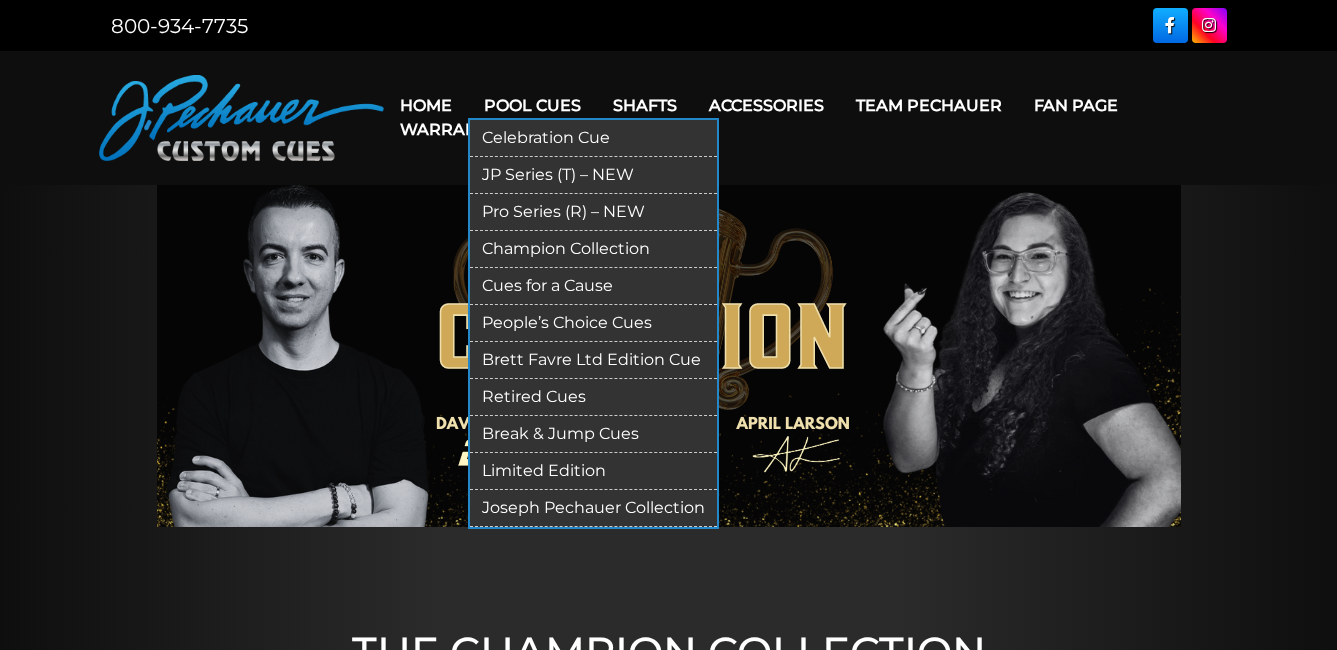 click on "Cues for a Cause" at bounding box center (593, 286) 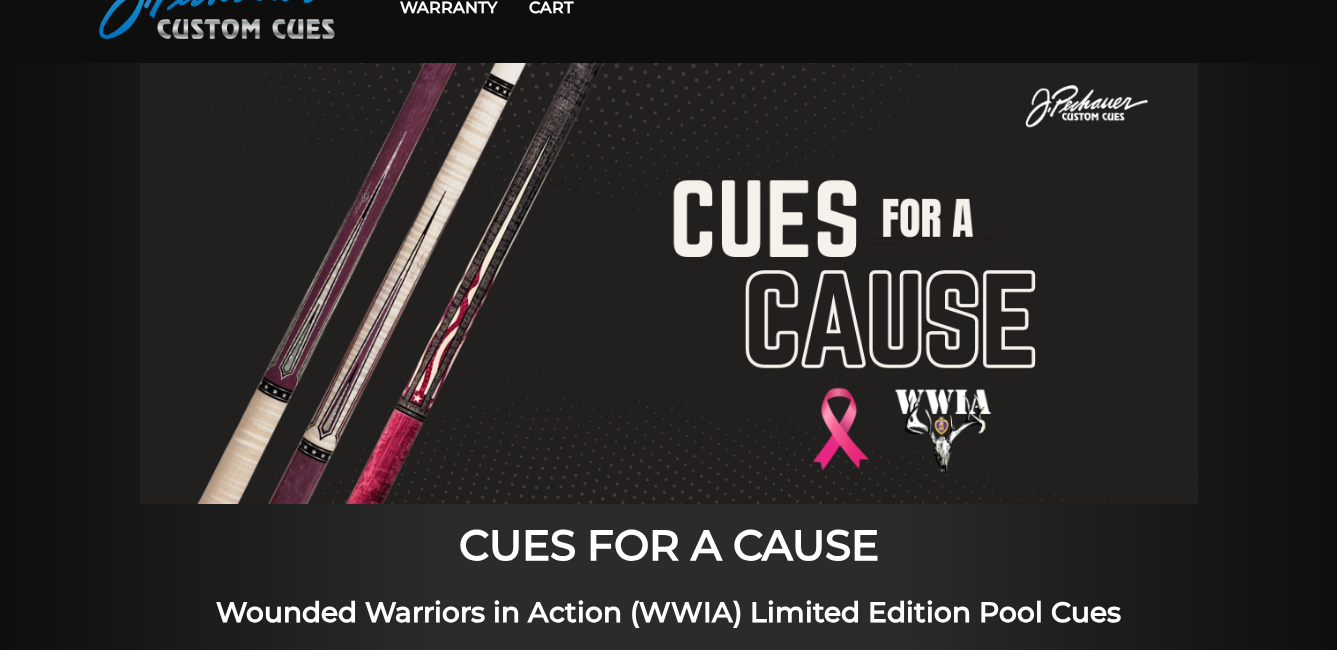 scroll, scrollTop: 0, scrollLeft: 0, axis: both 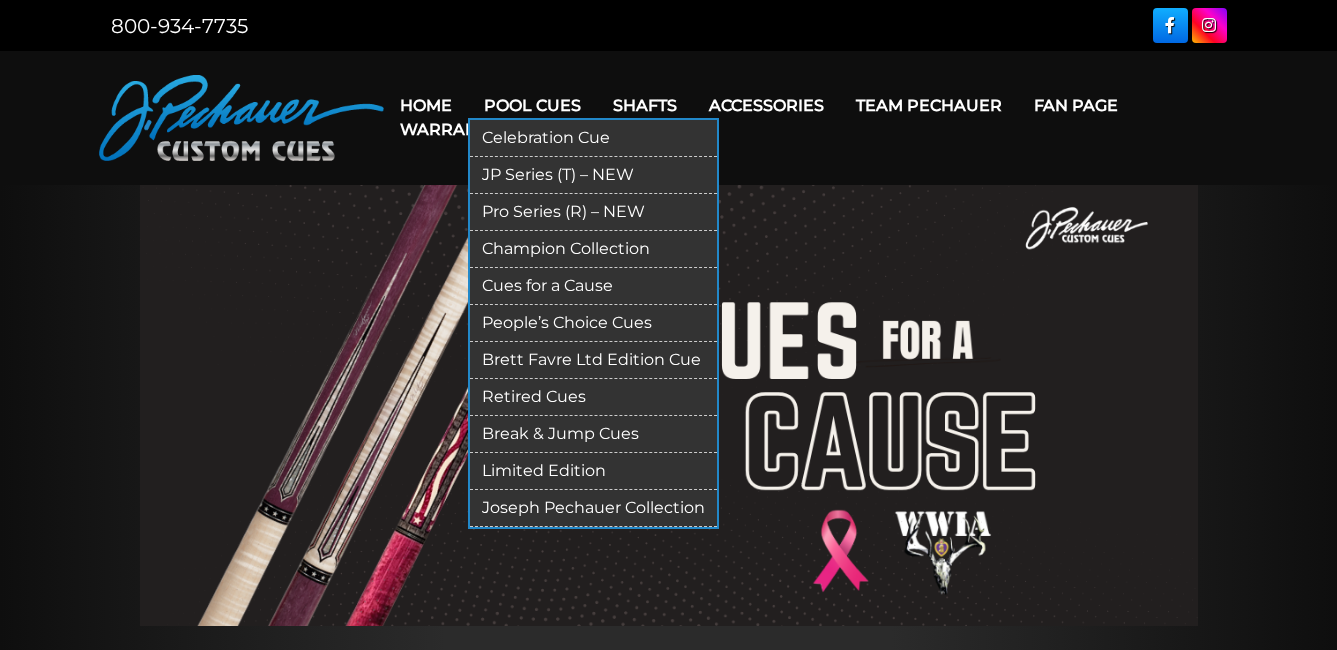 click on "People’s Choice Cues" at bounding box center (593, 323) 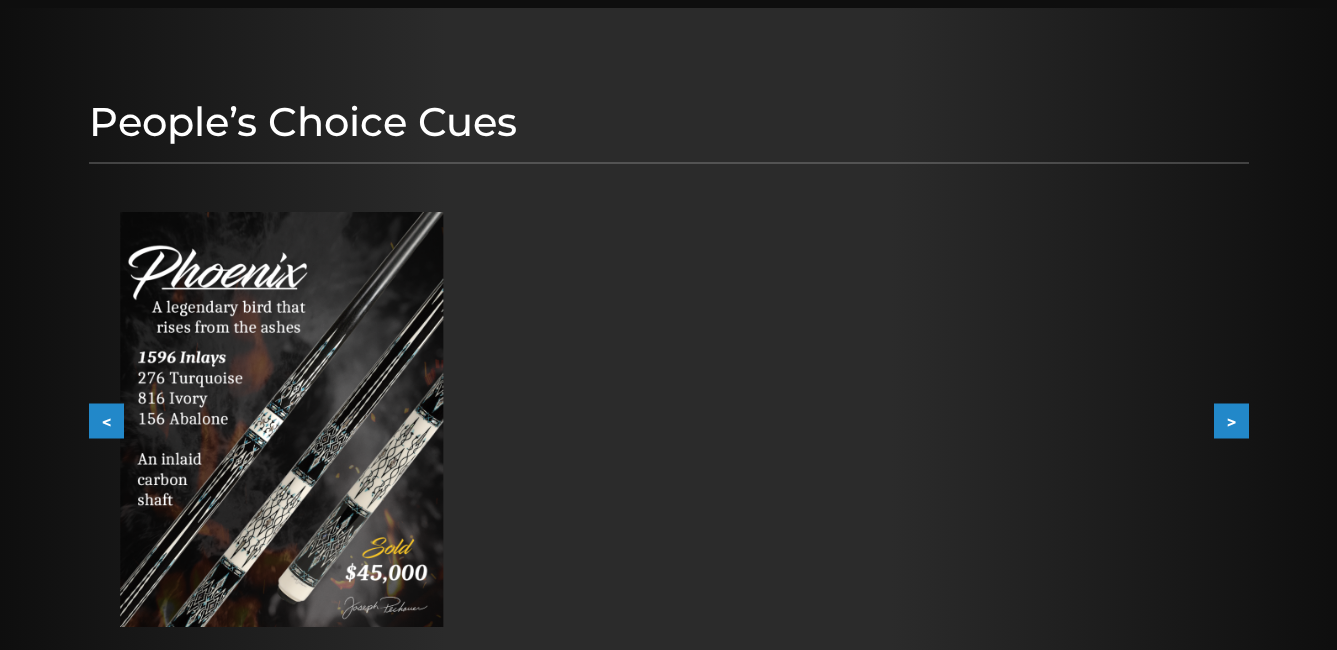 scroll, scrollTop: 0, scrollLeft: 0, axis: both 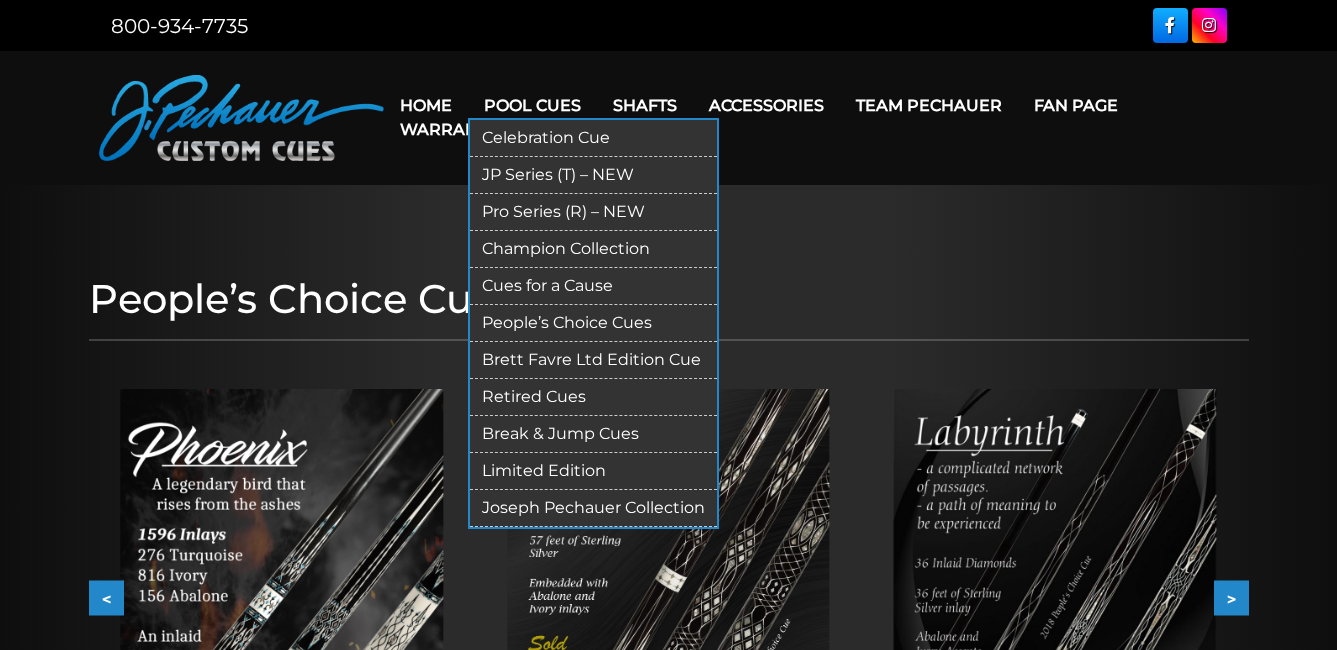 click on "Joseph Pechauer Collection" at bounding box center [593, 508] 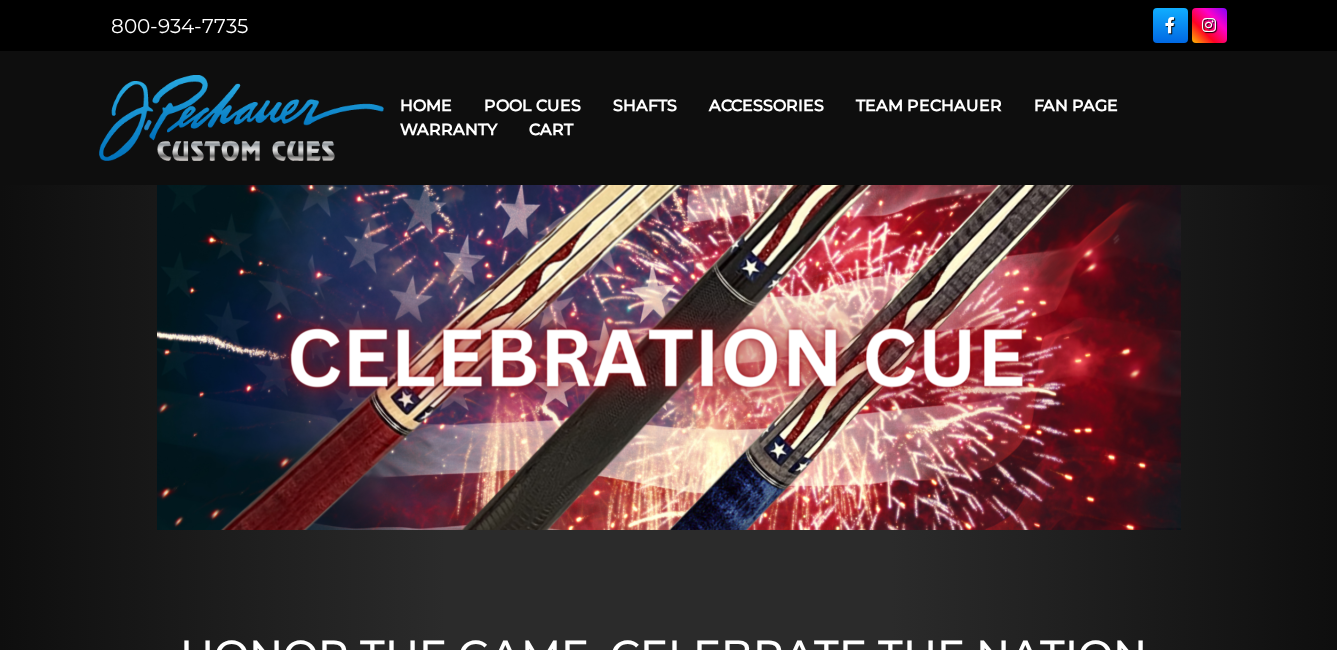 scroll, scrollTop: 0, scrollLeft: 0, axis: both 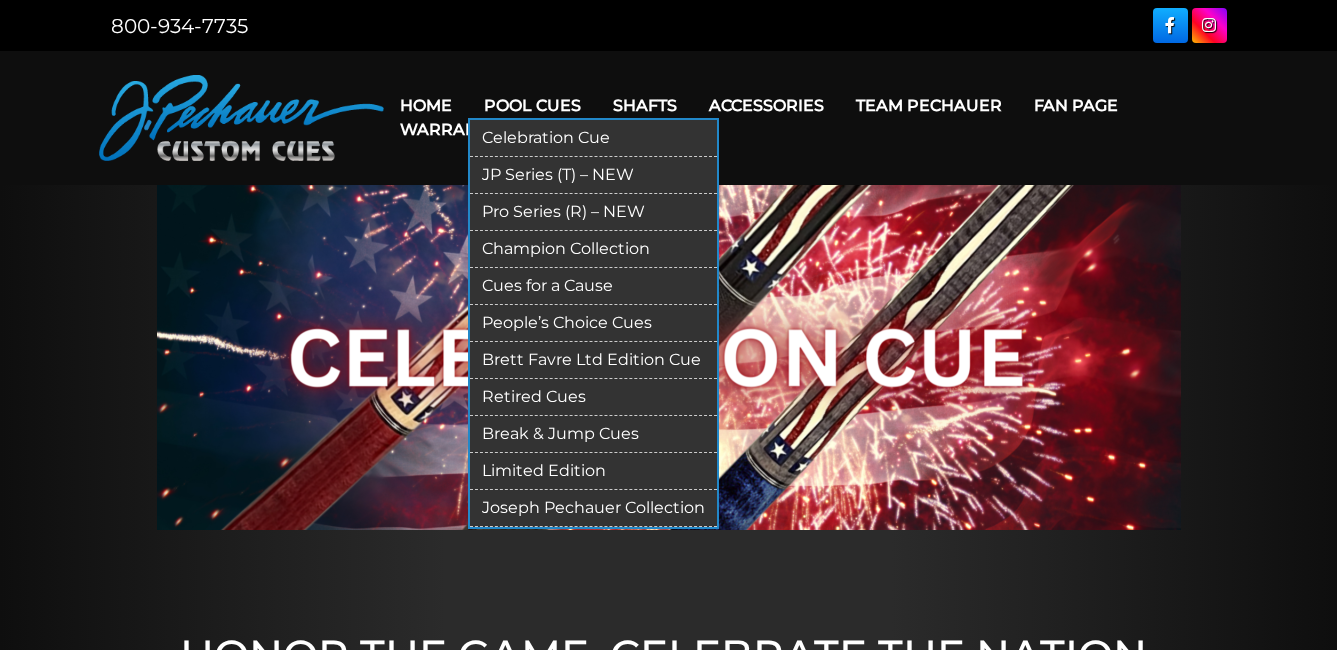 click on "Brett Favre Ltd Edition Cue" at bounding box center (593, 360) 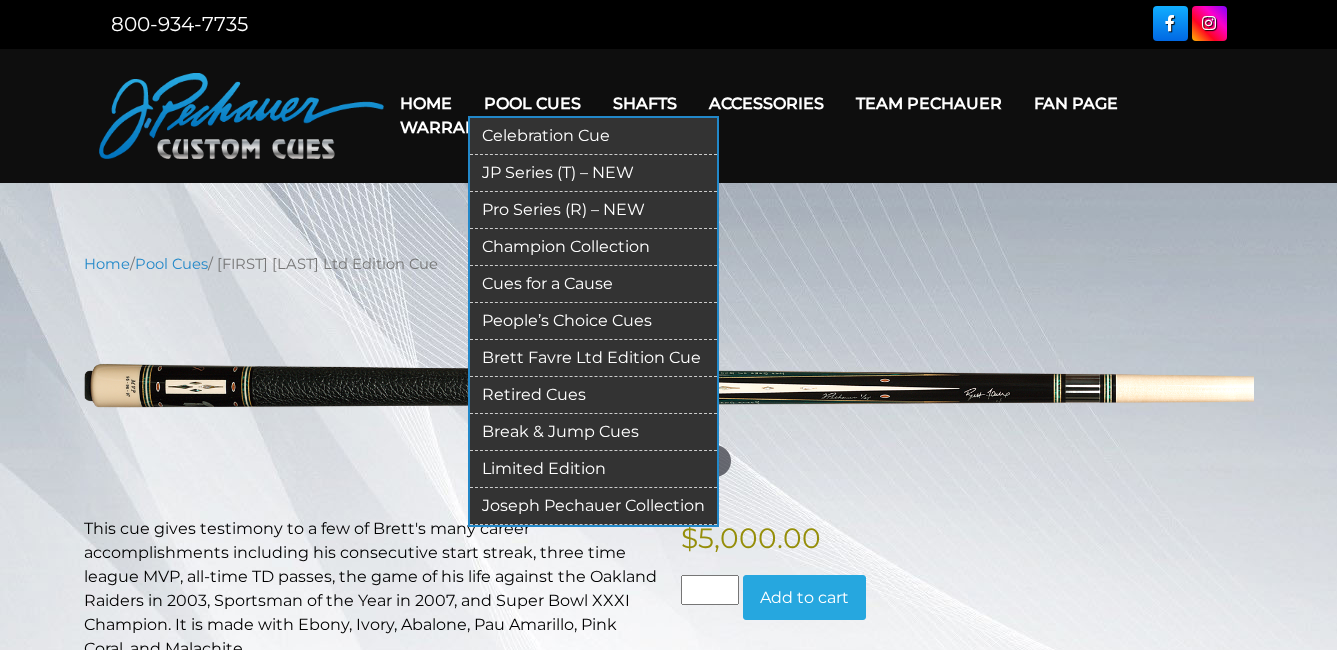 scroll, scrollTop: 0, scrollLeft: 0, axis: both 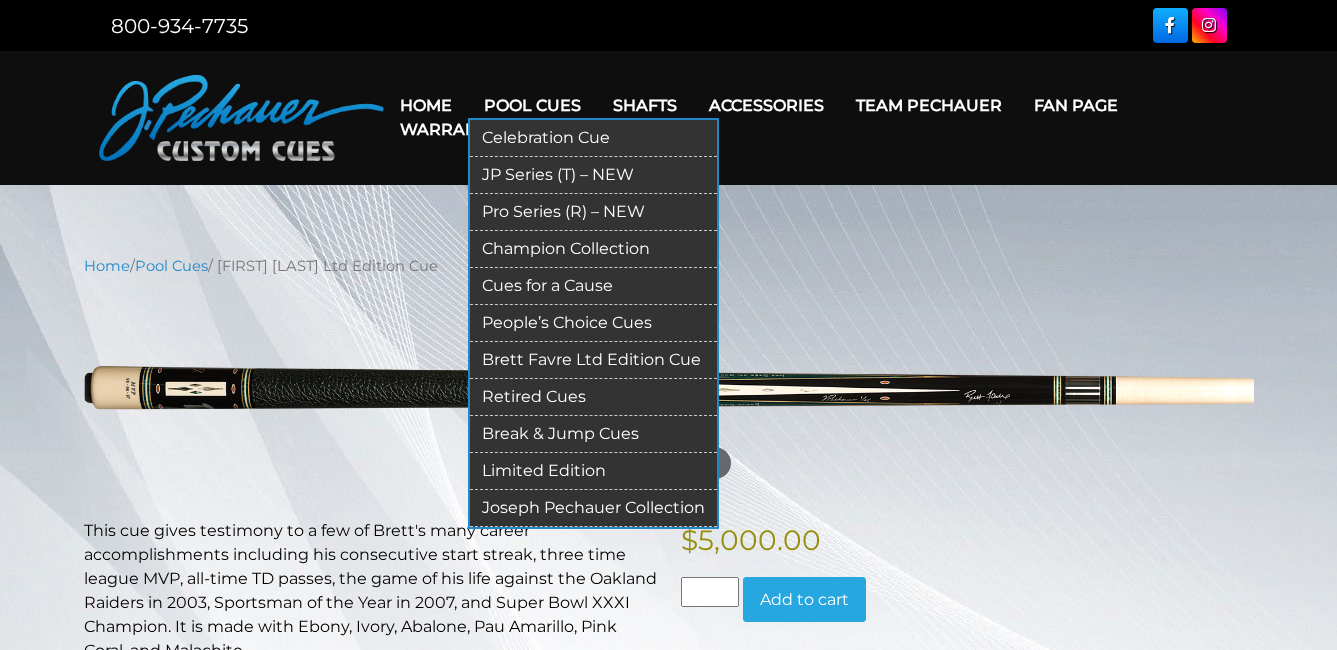 click on "Retired Cues" at bounding box center (593, 397) 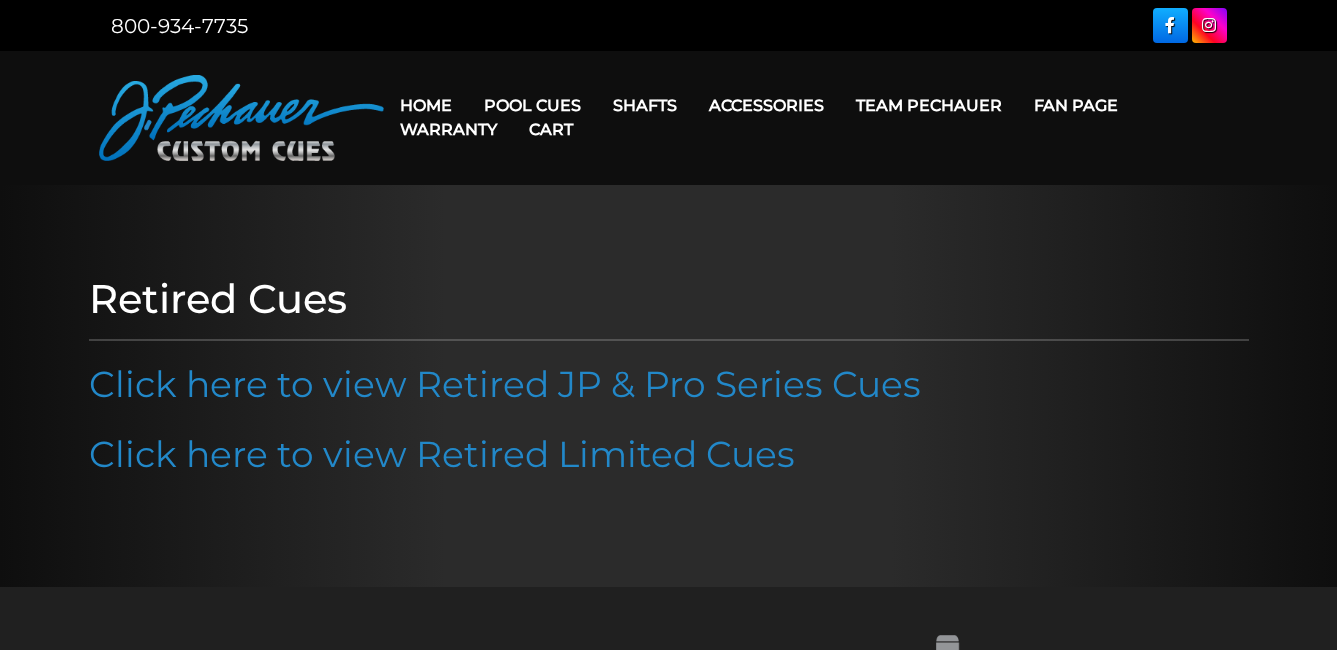 scroll, scrollTop: 0, scrollLeft: 0, axis: both 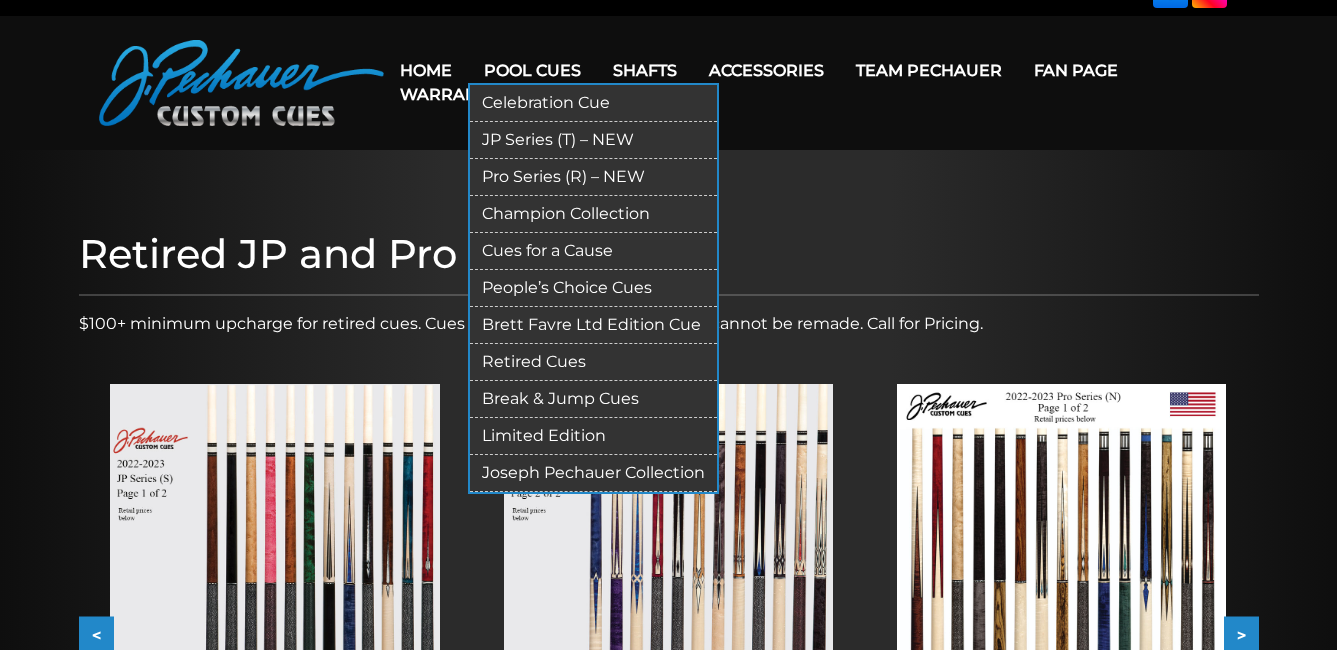 click on "Retired Cues" at bounding box center [593, 362] 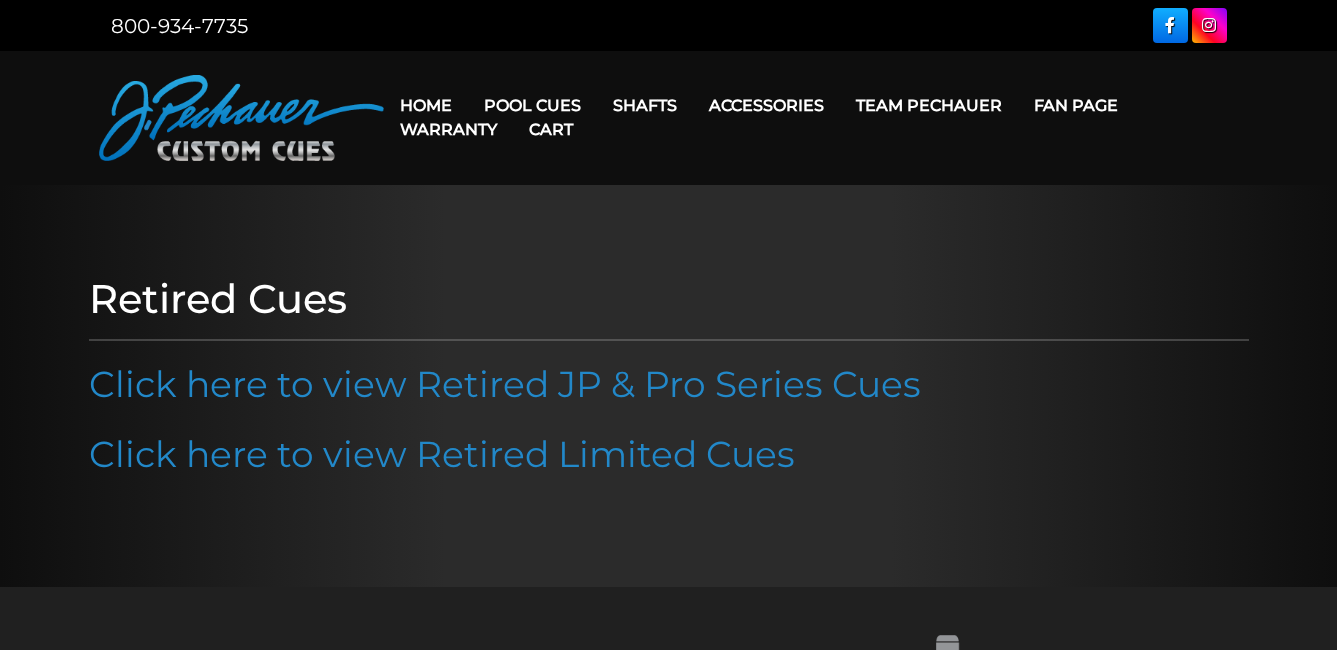scroll, scrollTop: 0, scrollLeft: 0, axis: both 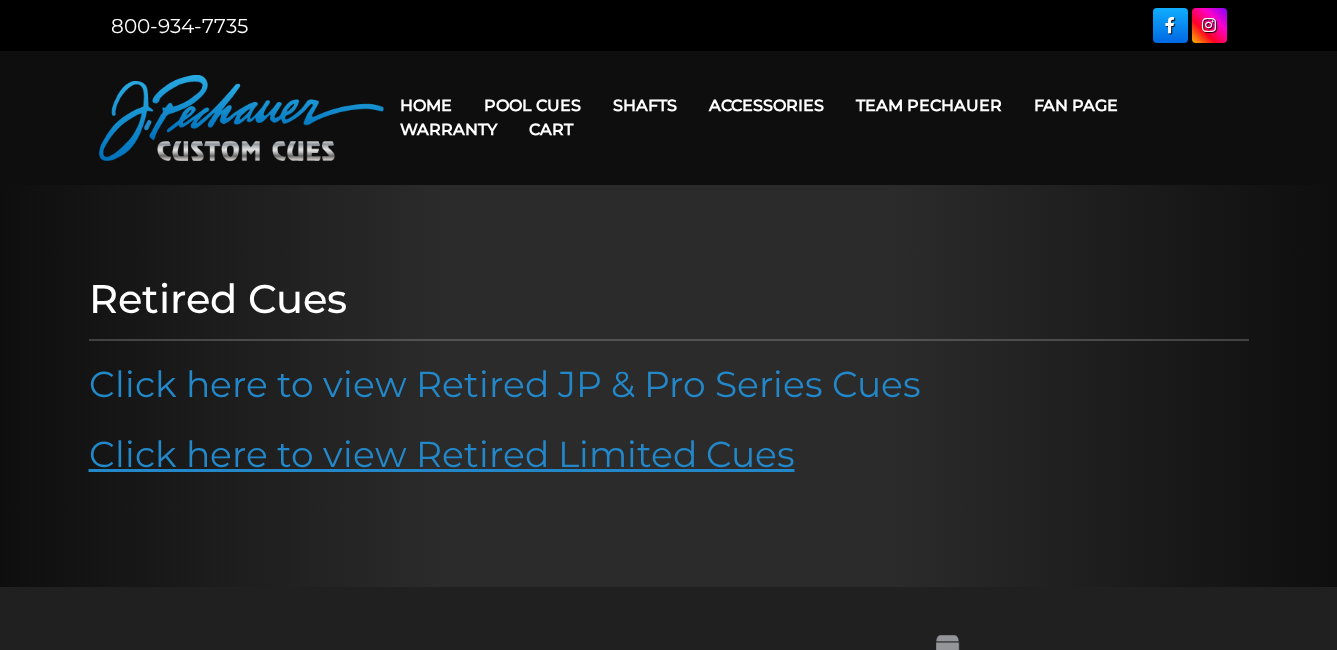 click on "Click here to view Retired Limited Cues" at bounding box center (442, 454) 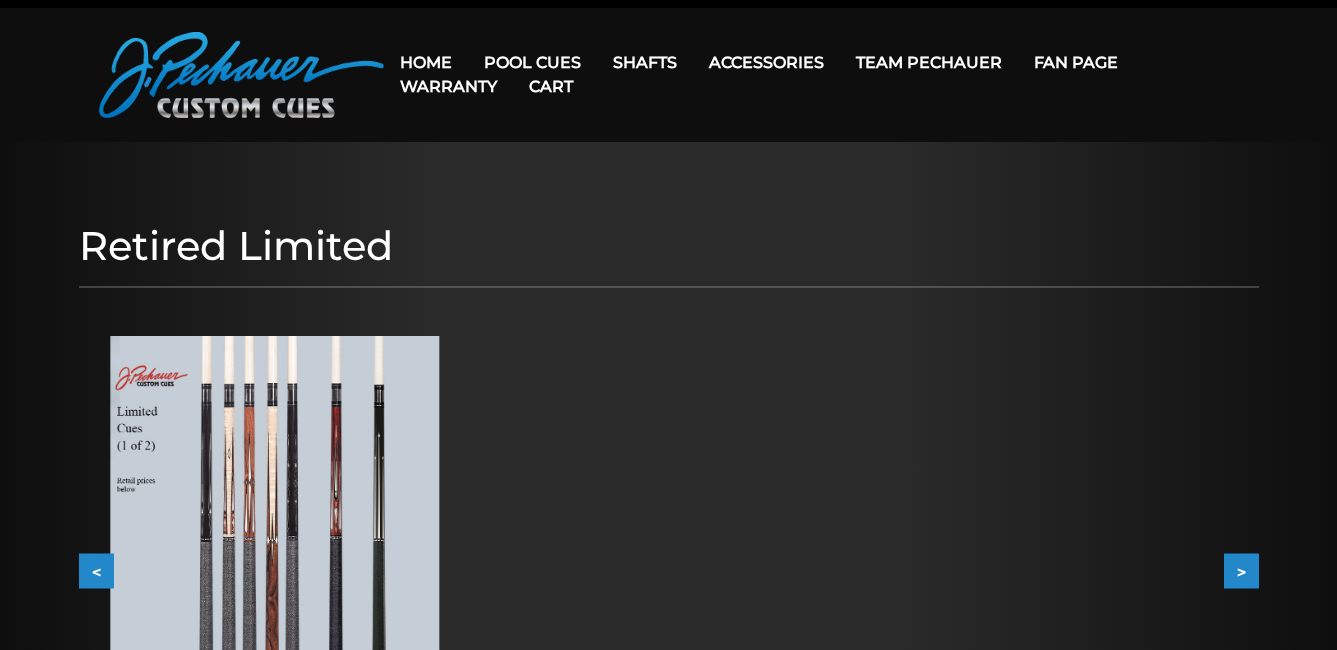 scroll, scrollTop: 0, scrollLeft: 0, axis: both 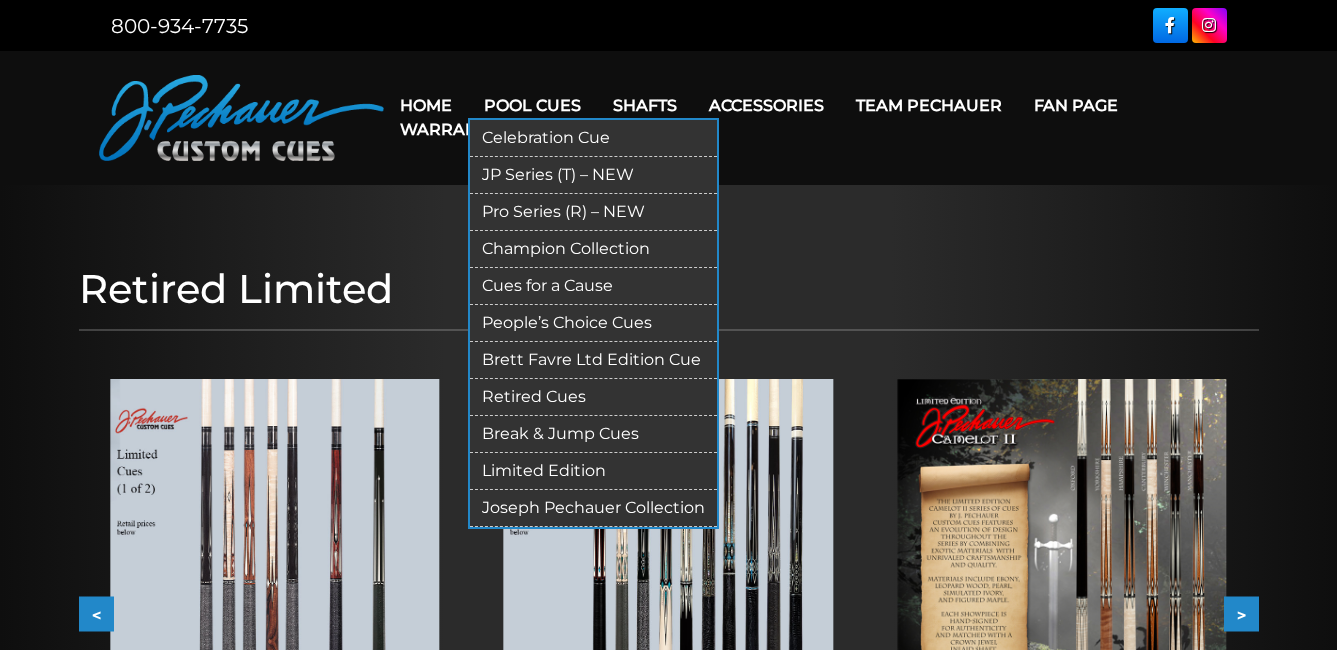 click on "JP Series (T) – NEW" at bounding box center (593, 175) 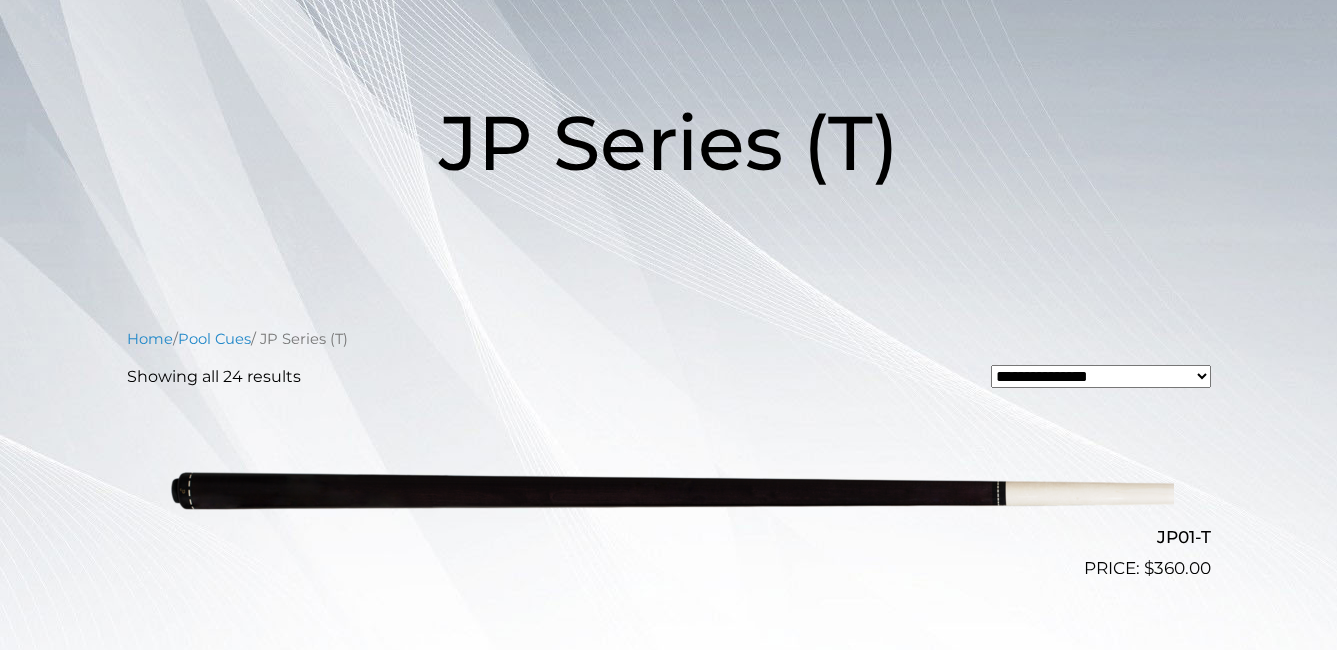 scroll, scrollTop: 0, scrollLeft: 0, axis: both 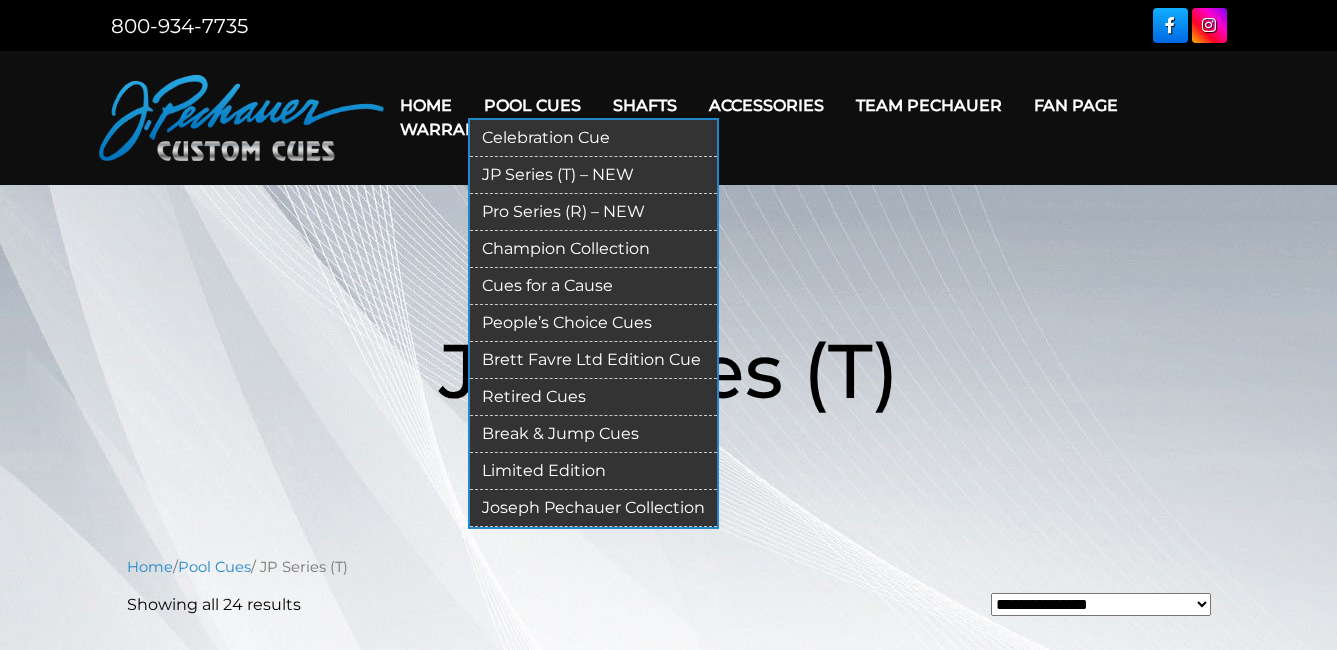 click on "Pro Series (R) – NEW" at bounding box center (593, 212) 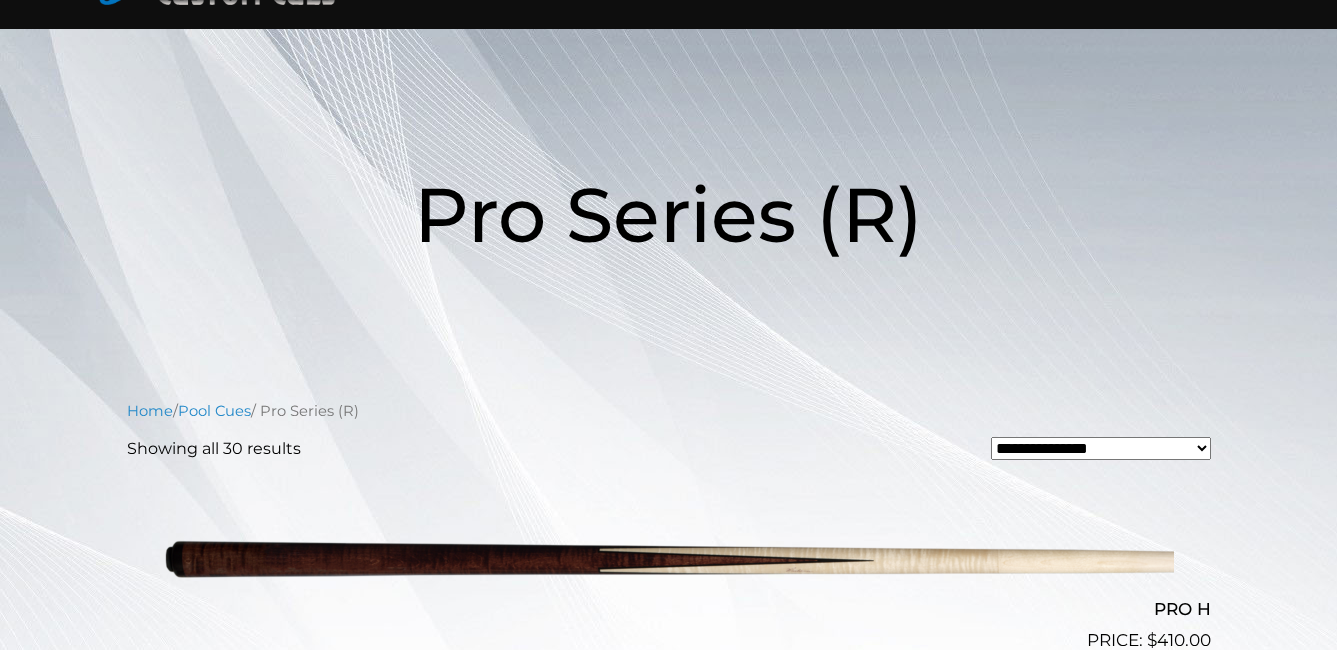 scroll, scrollTop: 0, scrollLeft: 0, axis: both 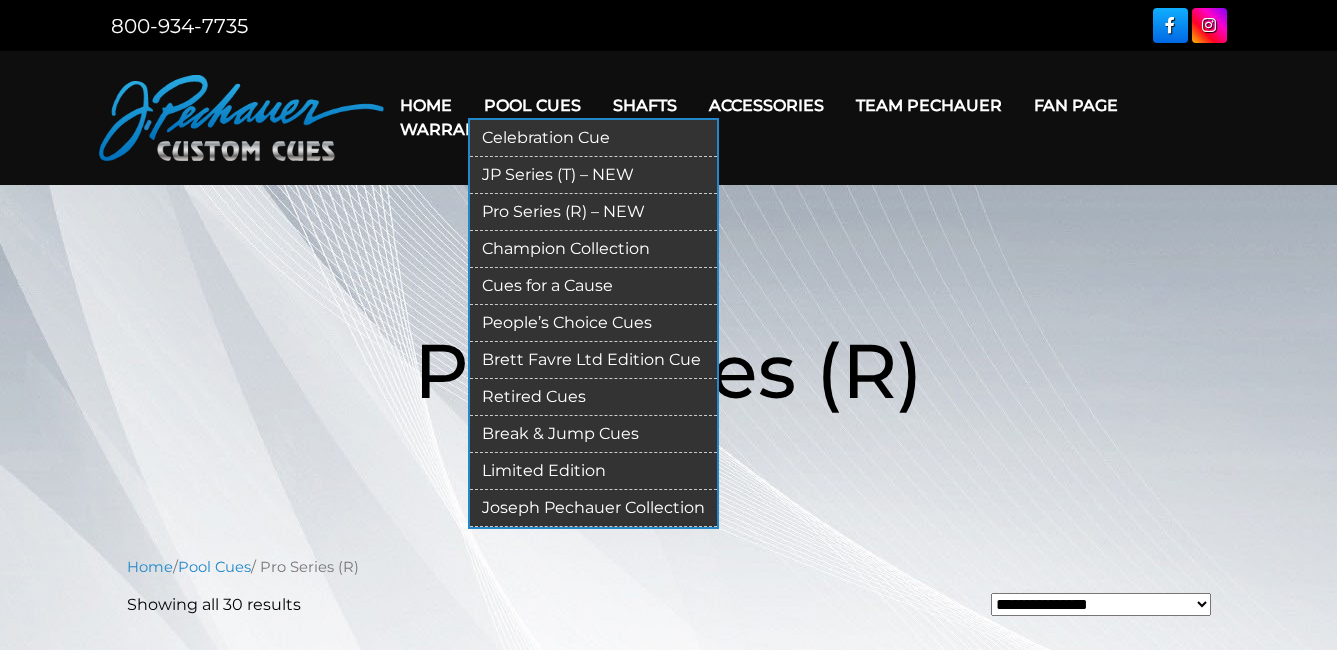 click on "JP Series (T) – NEW" at bounding box center [593, 175] 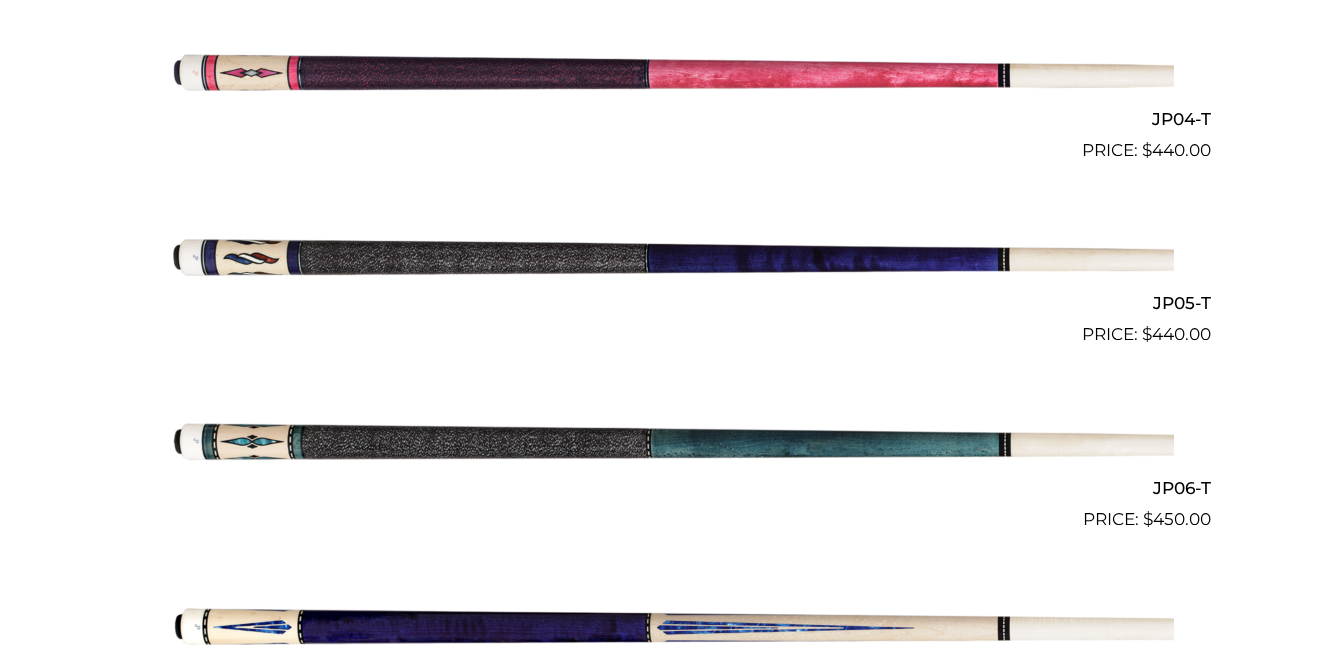 scroll, scrollTop: 1200, scrollLeft: 0, axis: vertical 